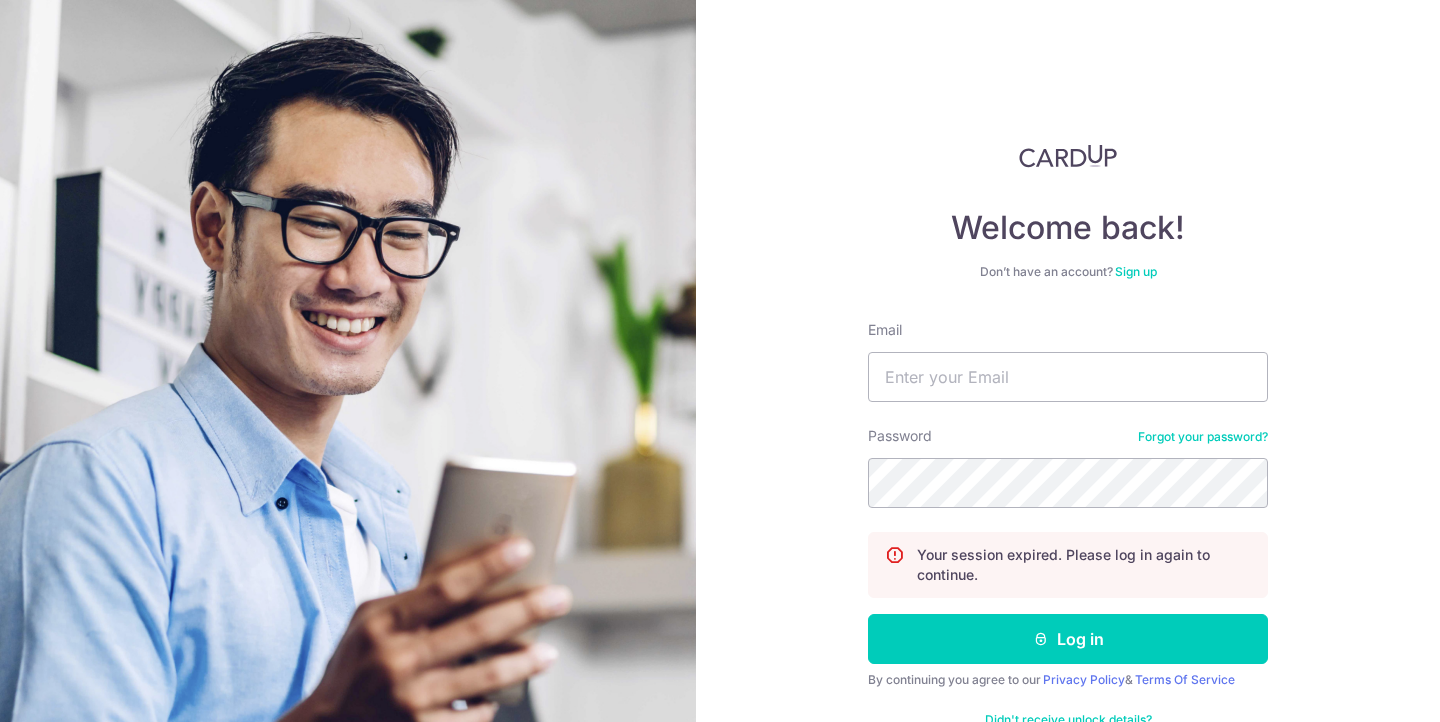 scroll, scrollTop: 0, scrollLeft: 0, axis: both 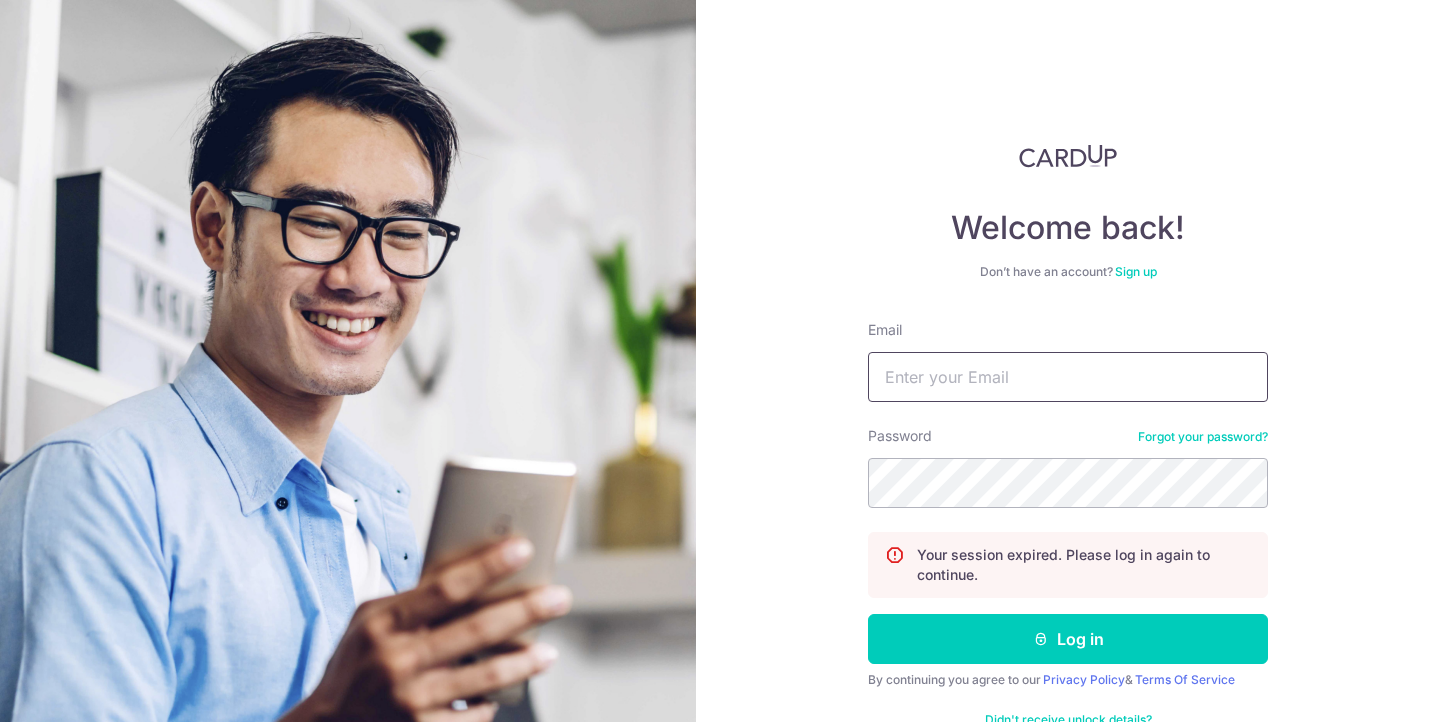 click on "Email" at bounding box center [1068, 377] 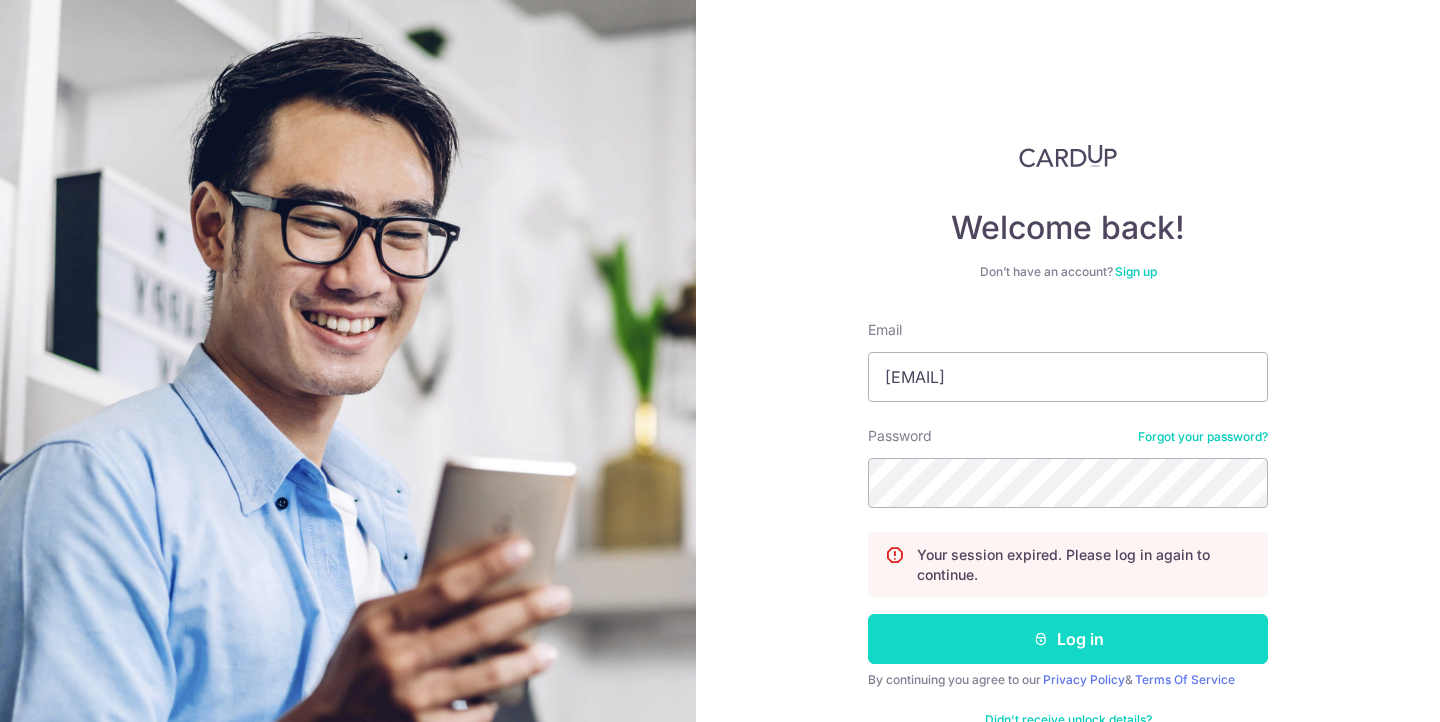 click on "Log in" at bounding box center [1068, 639] 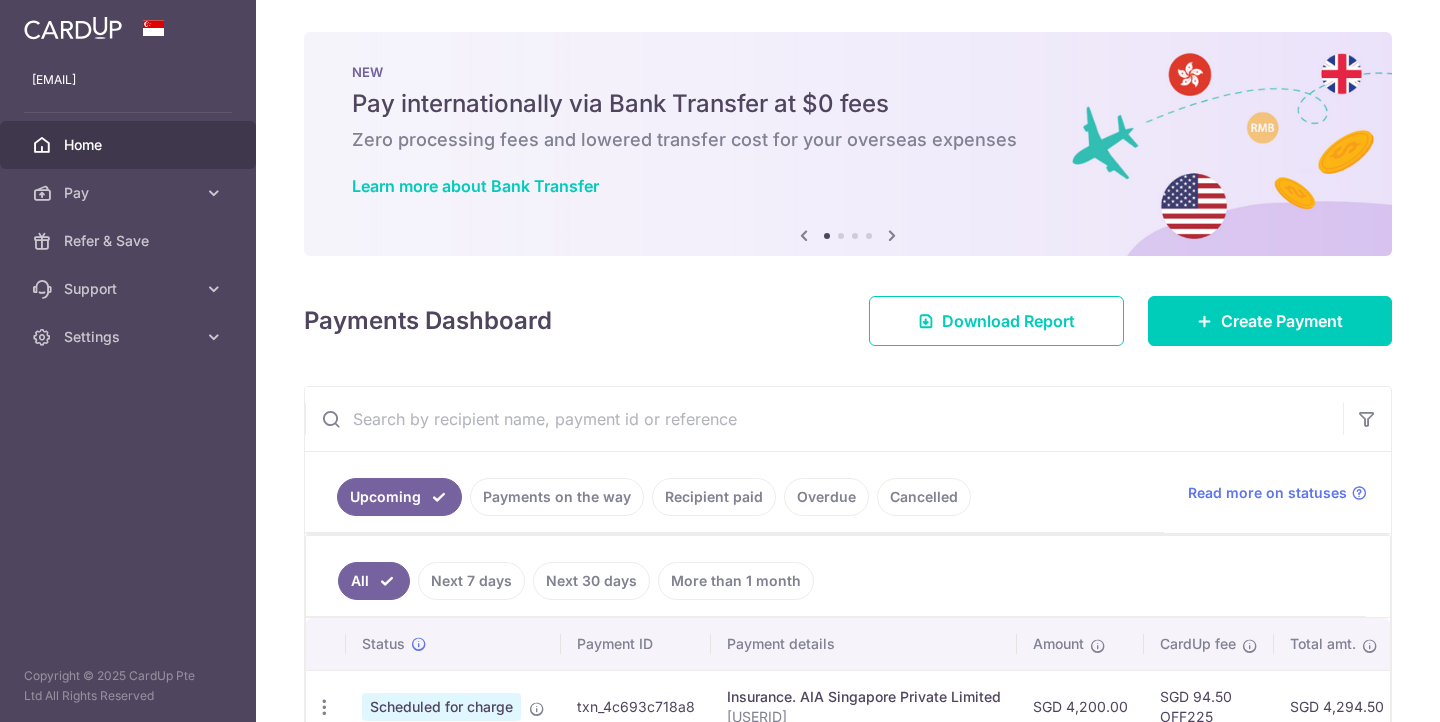 scroll, scrollTop: 0, scrollLeft: 0, axis: both 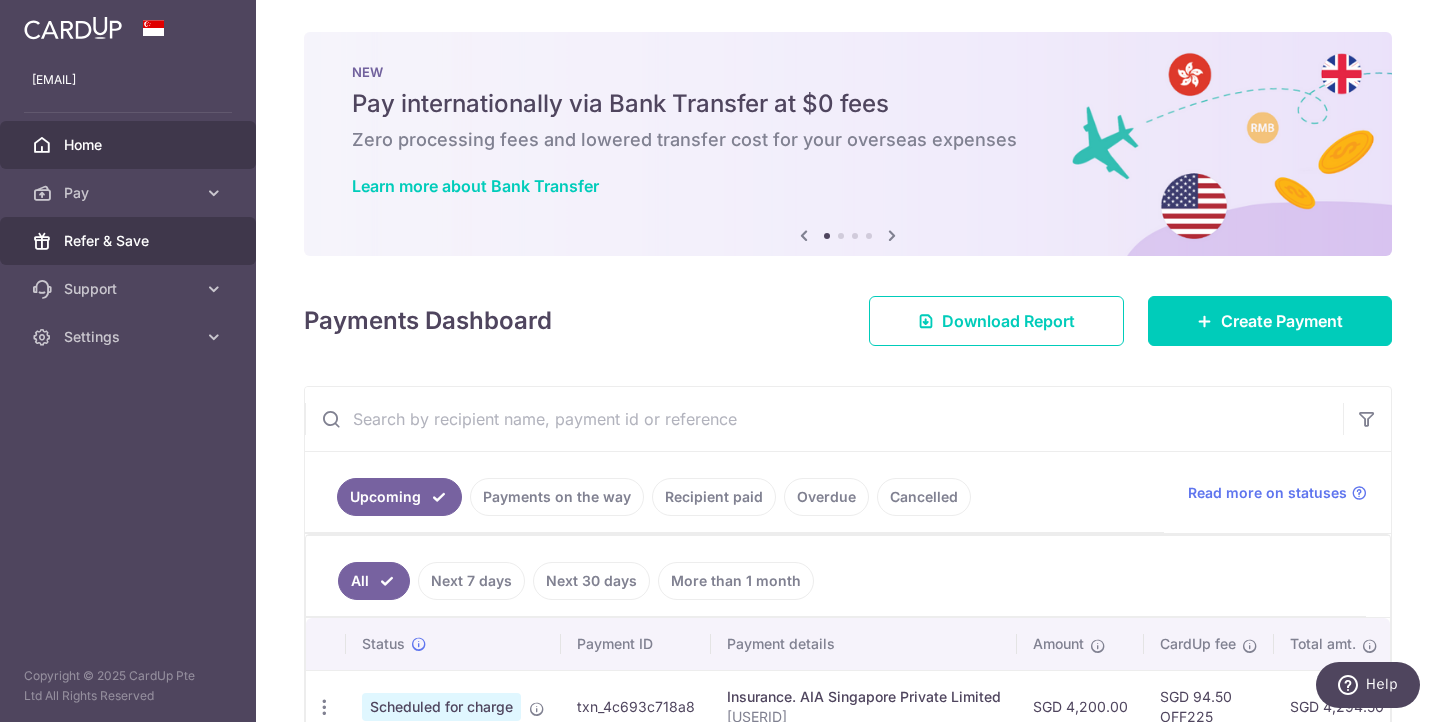 click on "Refer & Save" at bounding box center [130, 241] 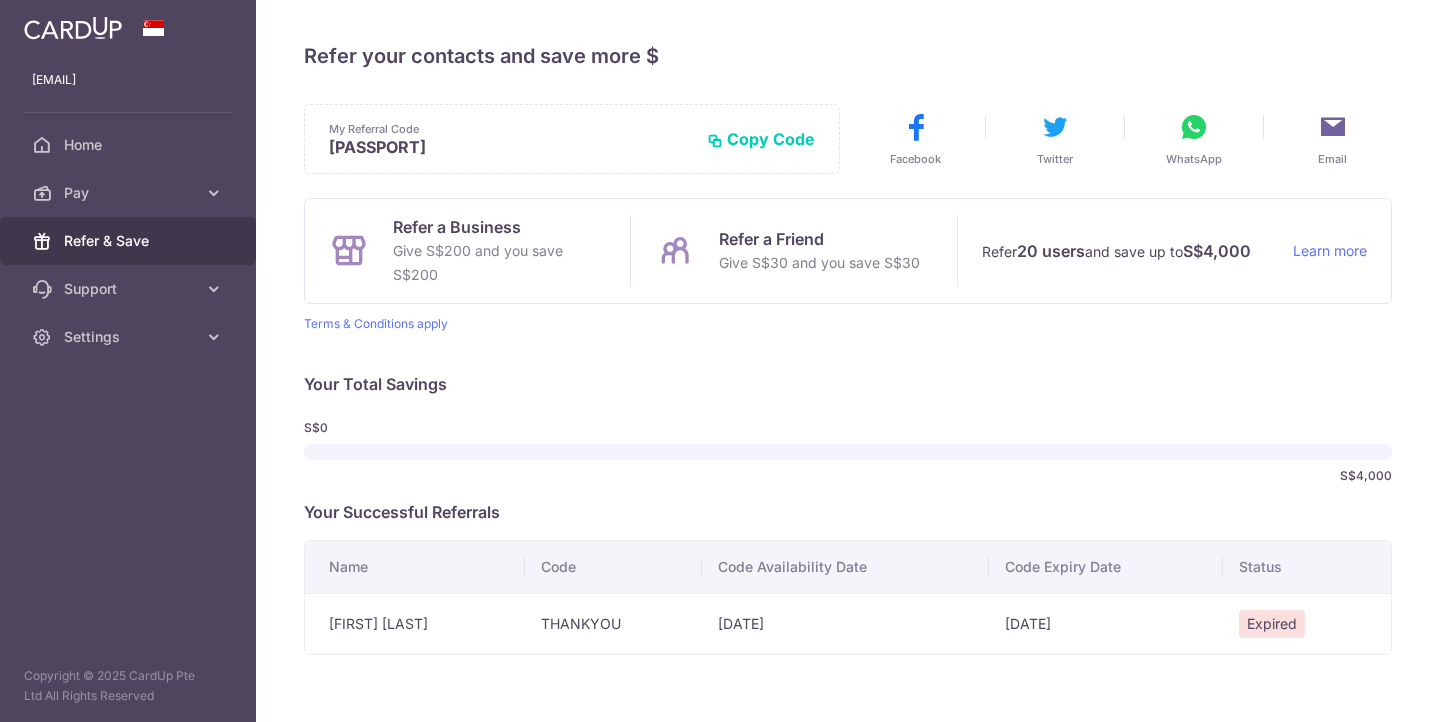 scroll, scrollTop: 0, scrollLeft: 0, axis: both 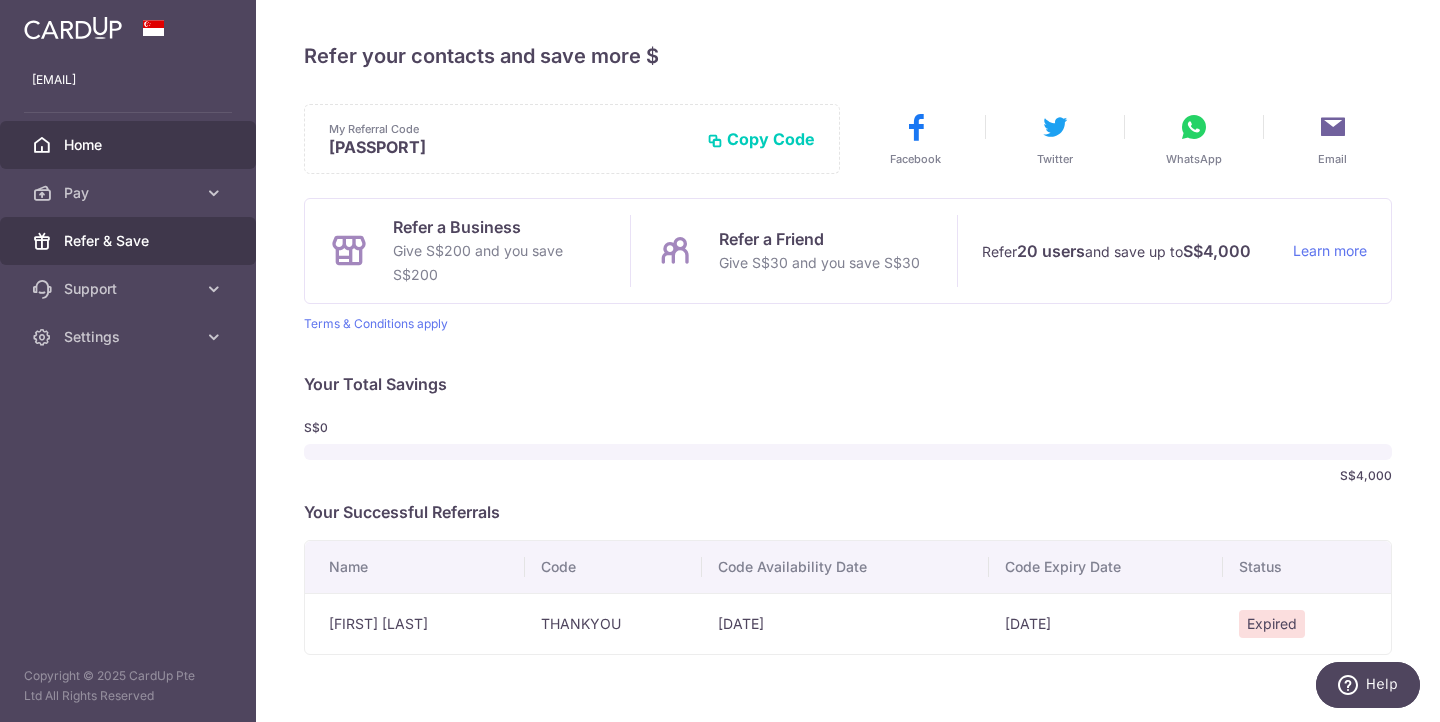 click on "Home" at bounding box center [130, 145] 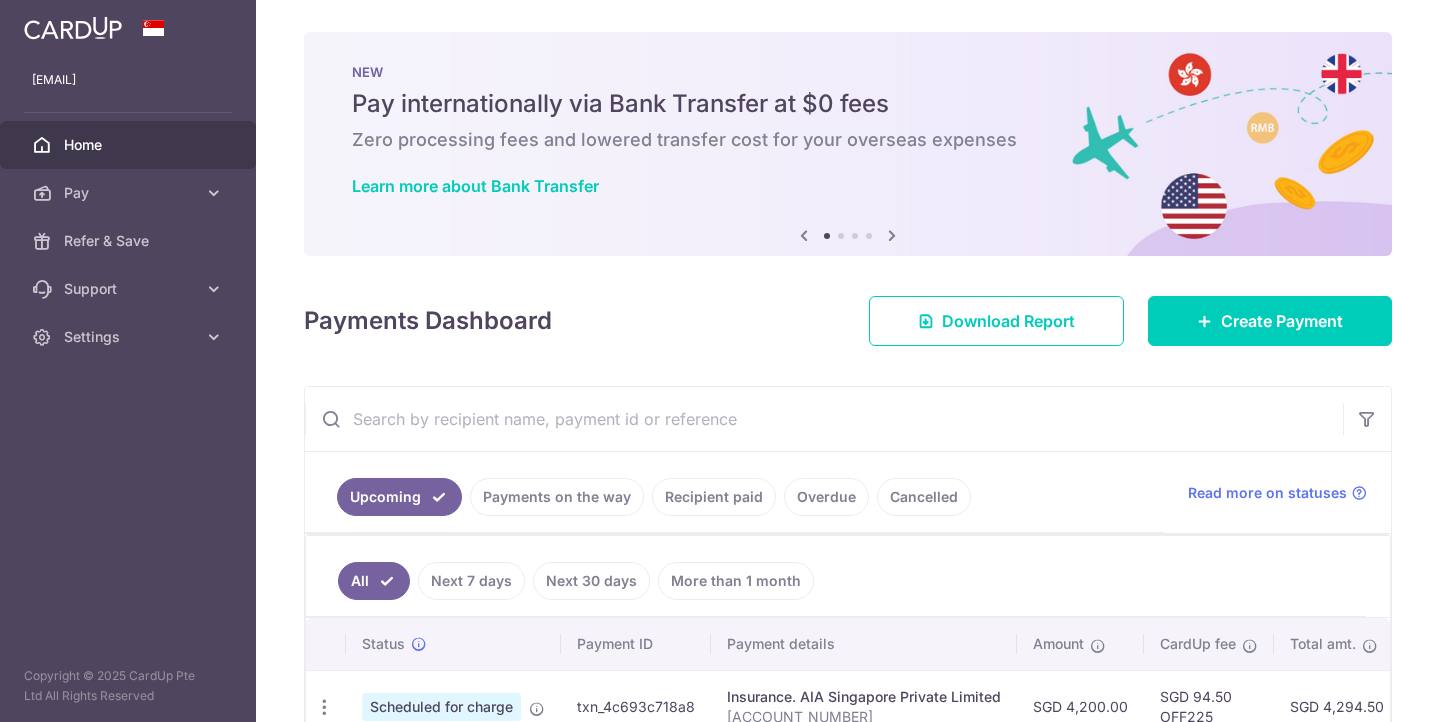scroll, scrollTop: 0, scrollLeft: 0, axis: both 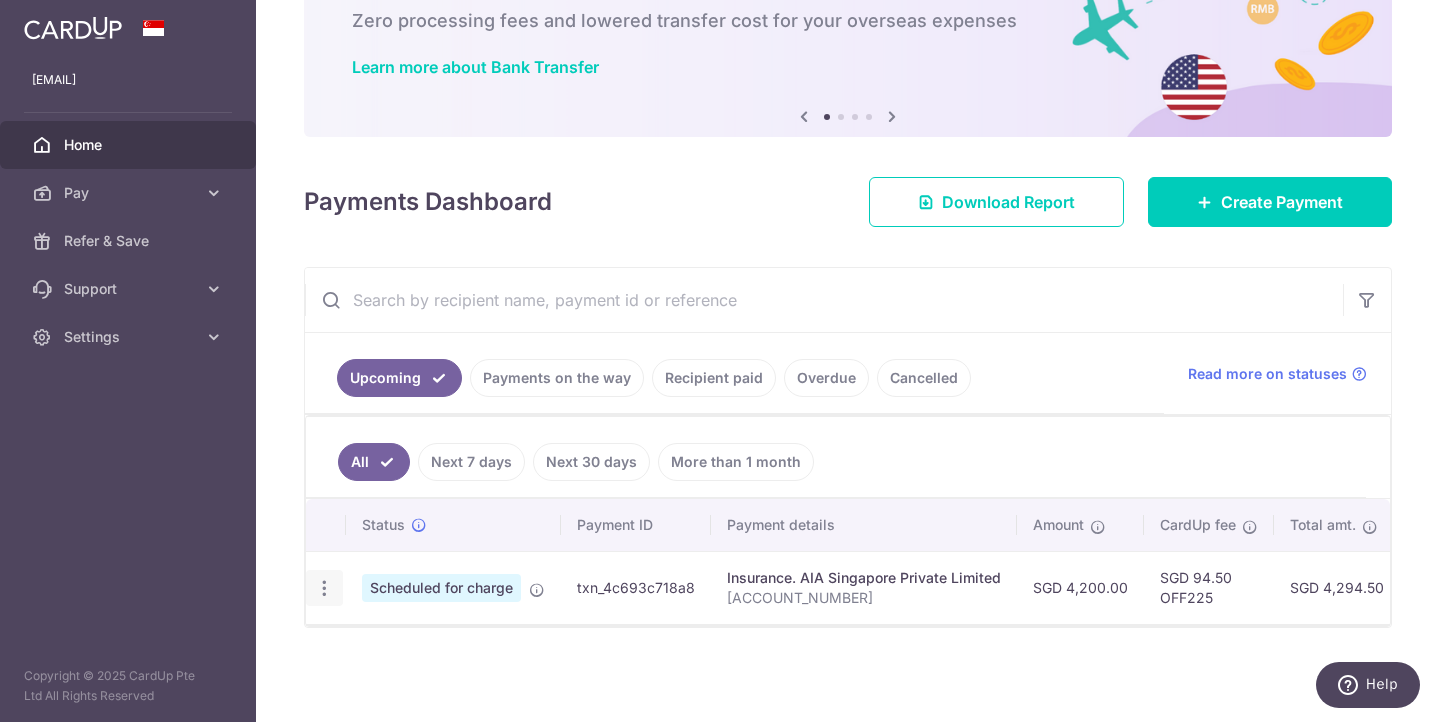 click at bounding box center [324, 588] 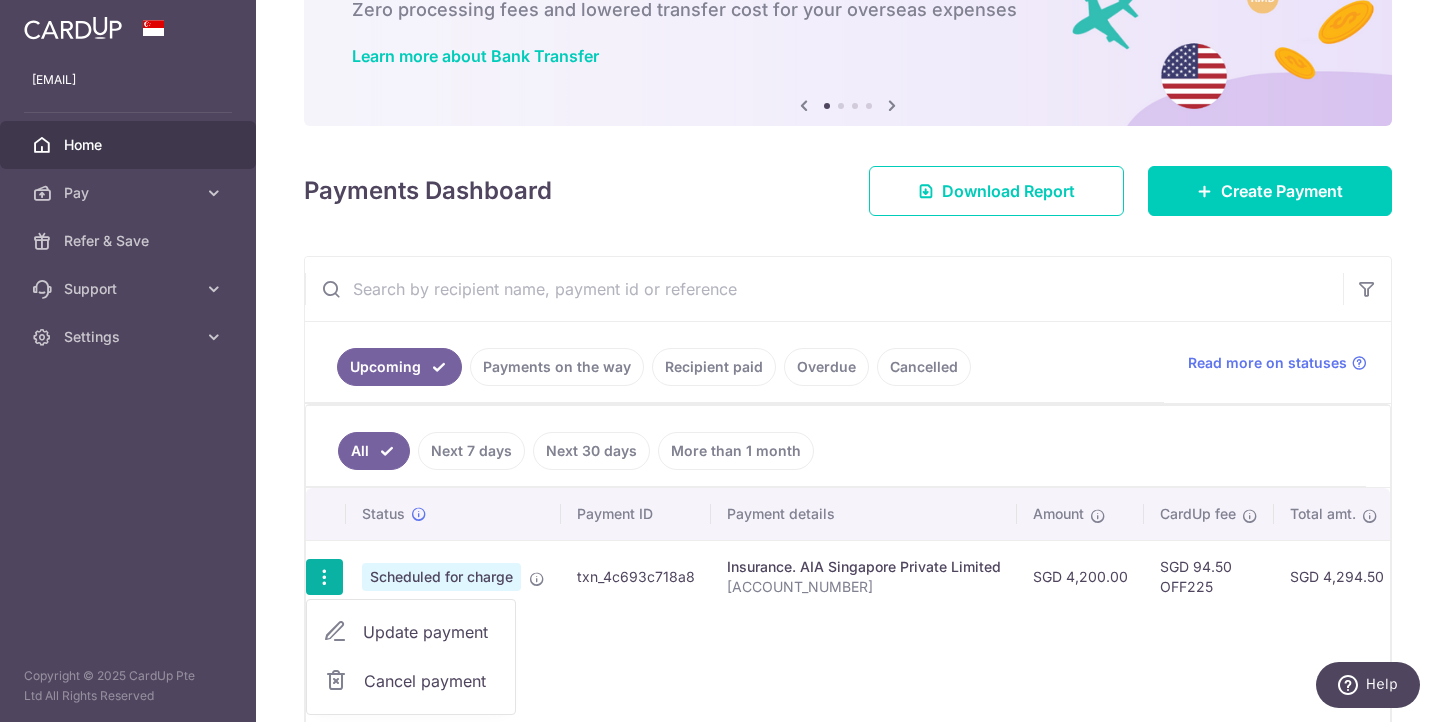 click on "Update payment" at bounding box center [431, 632] 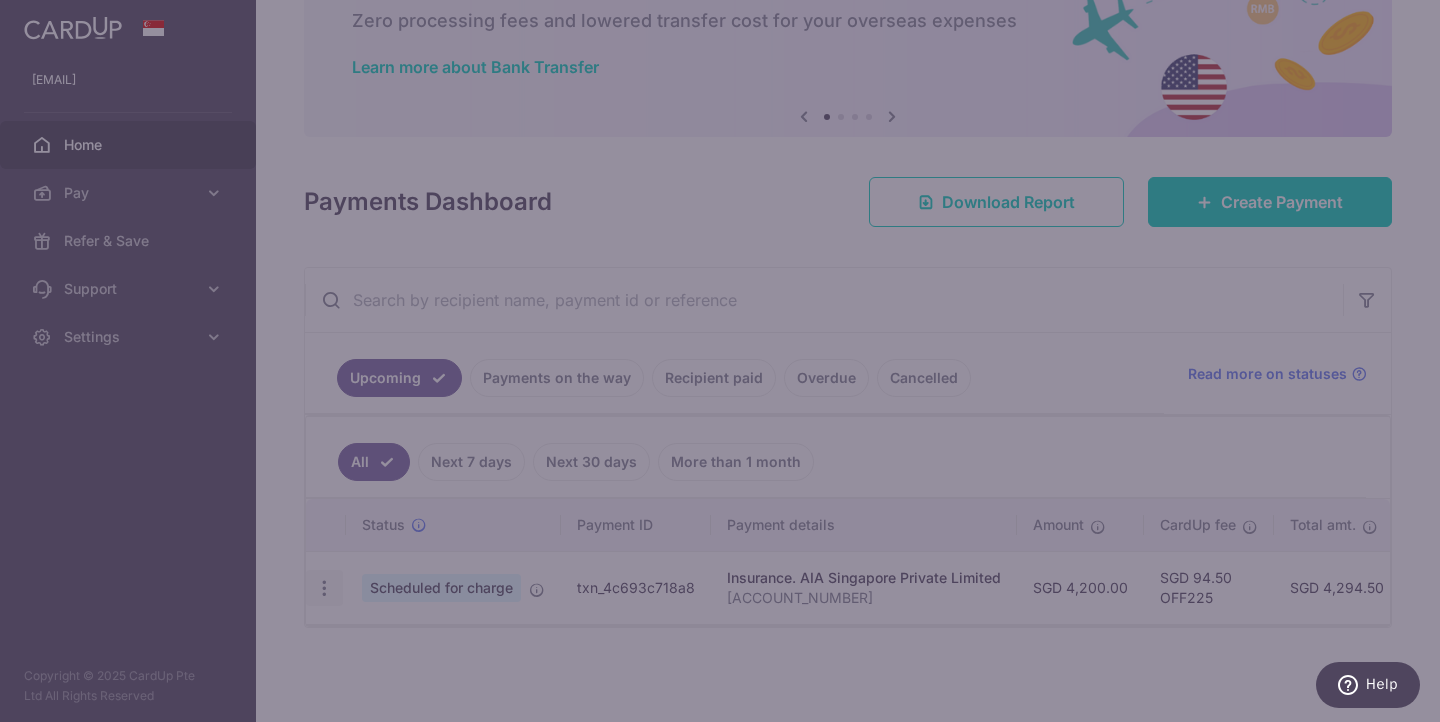 type on "OFF225" 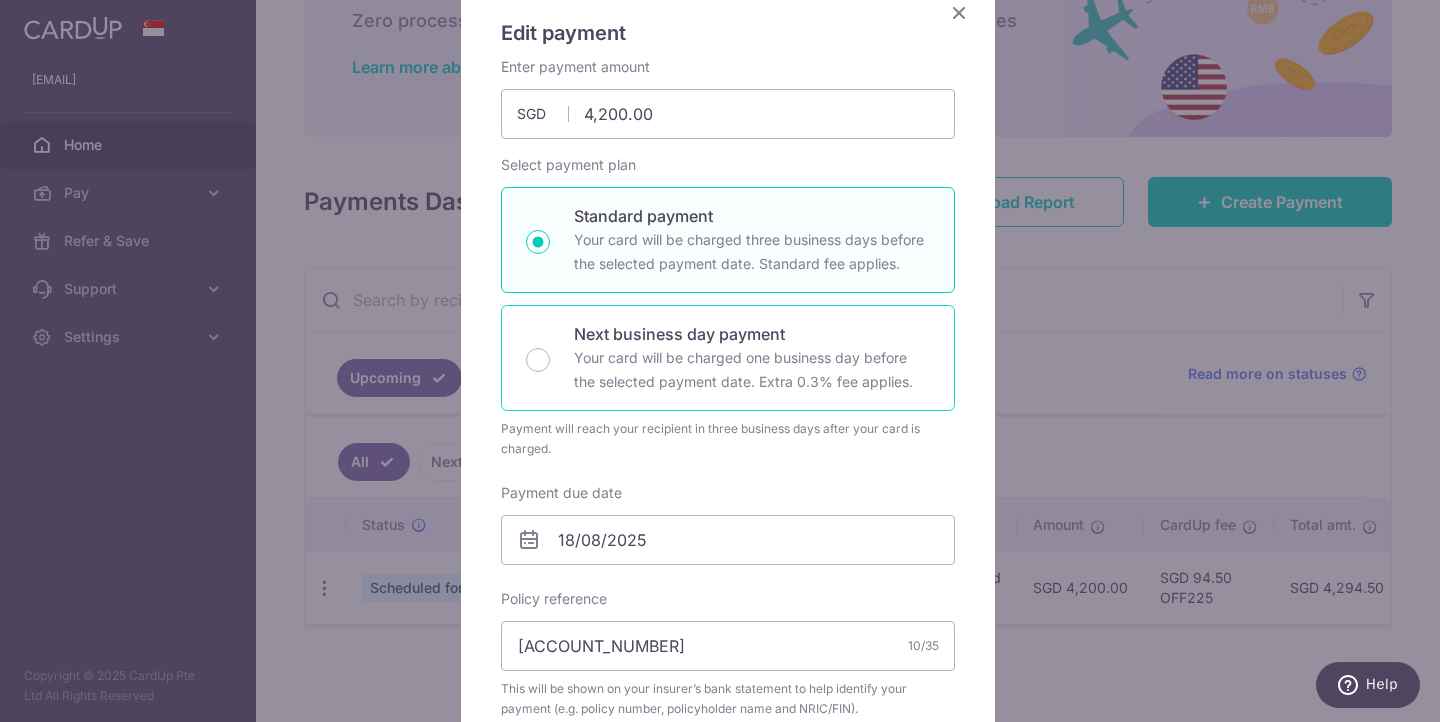 scroll, scrollTop: 177, scrollLeft: 0, axis: vertical 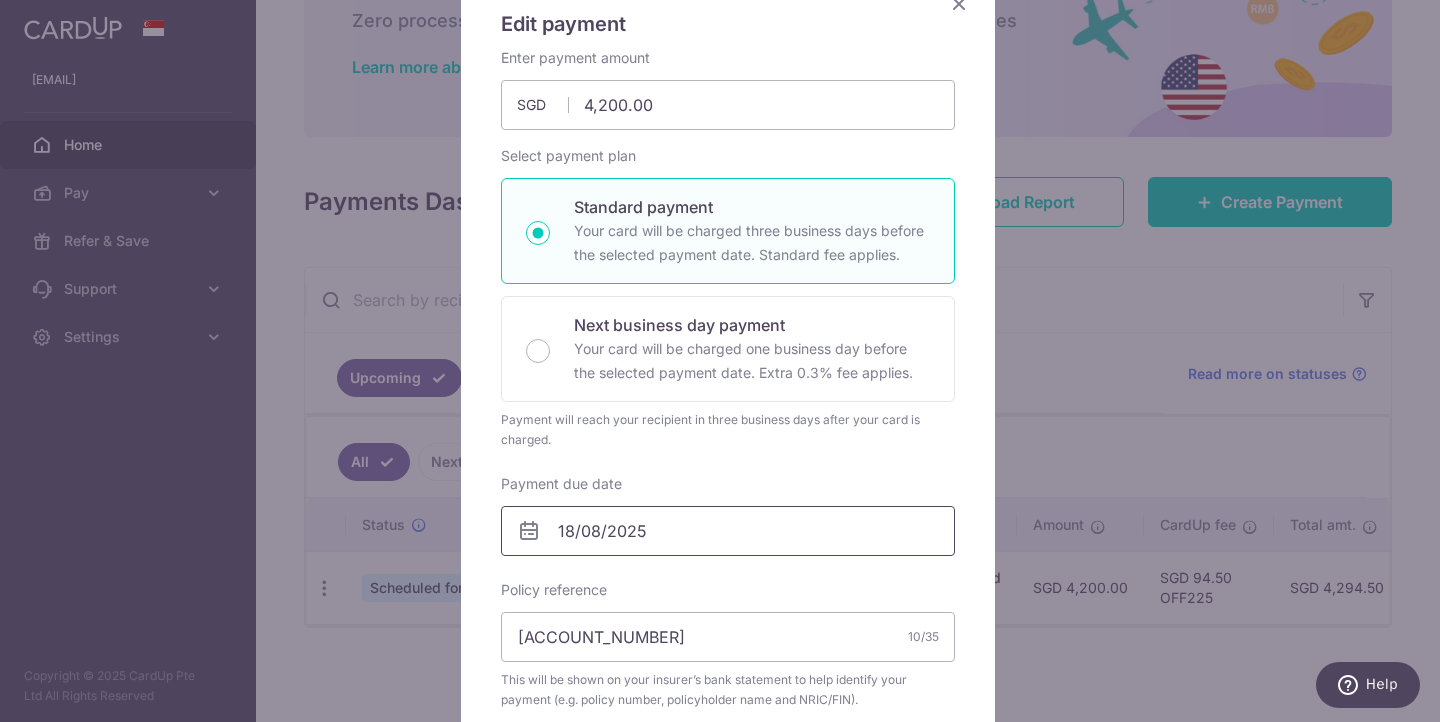 click on "18/08/2025" at bounding box center [728, 531] 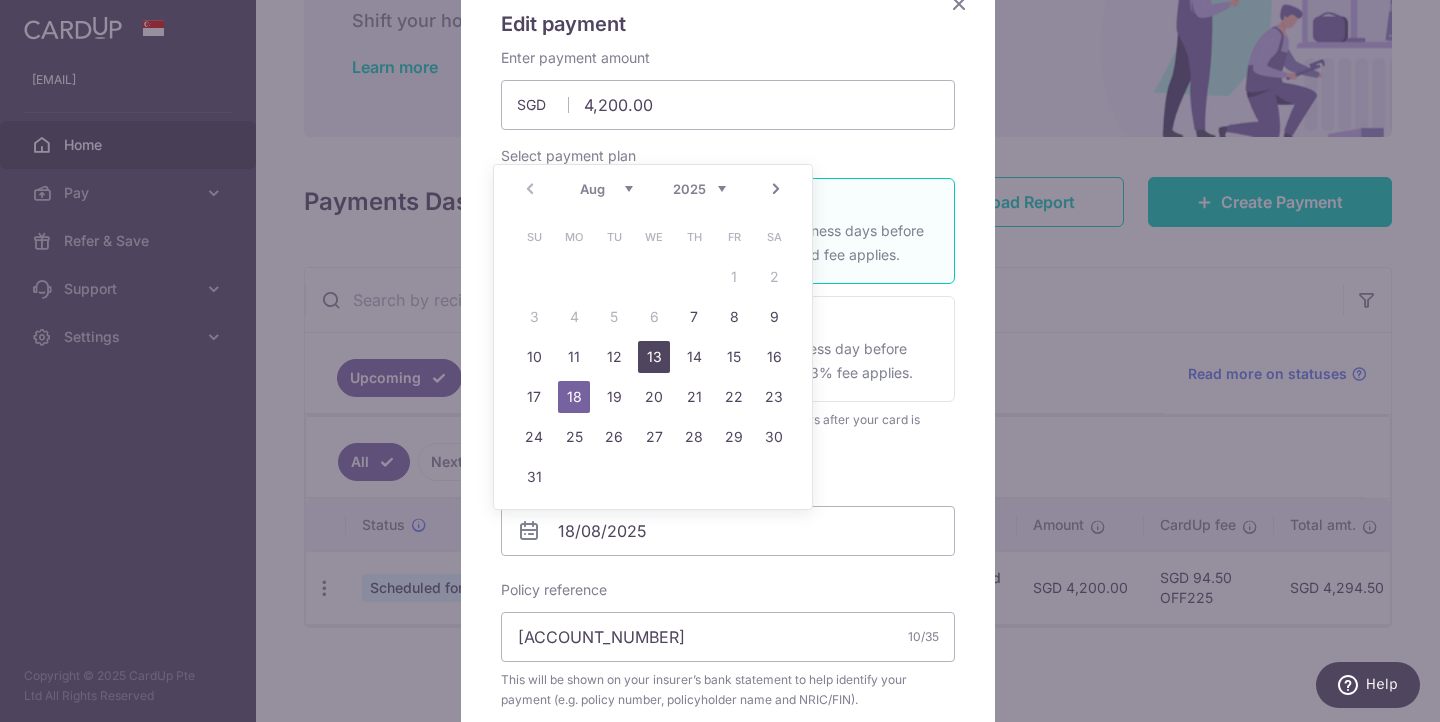 click on "13" at bounding box center [654, 357] 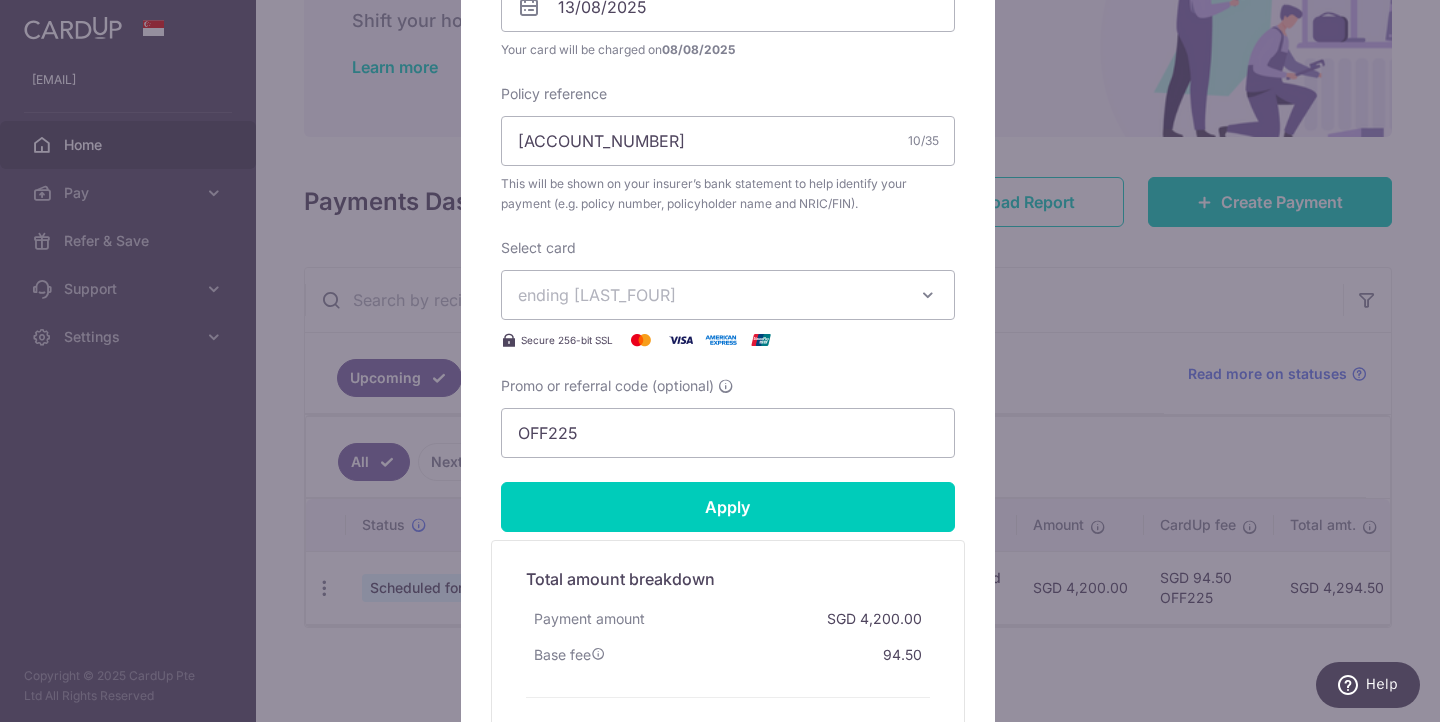 scroll, scrollTop: 804, scrollLeft: 0, axis: vertical 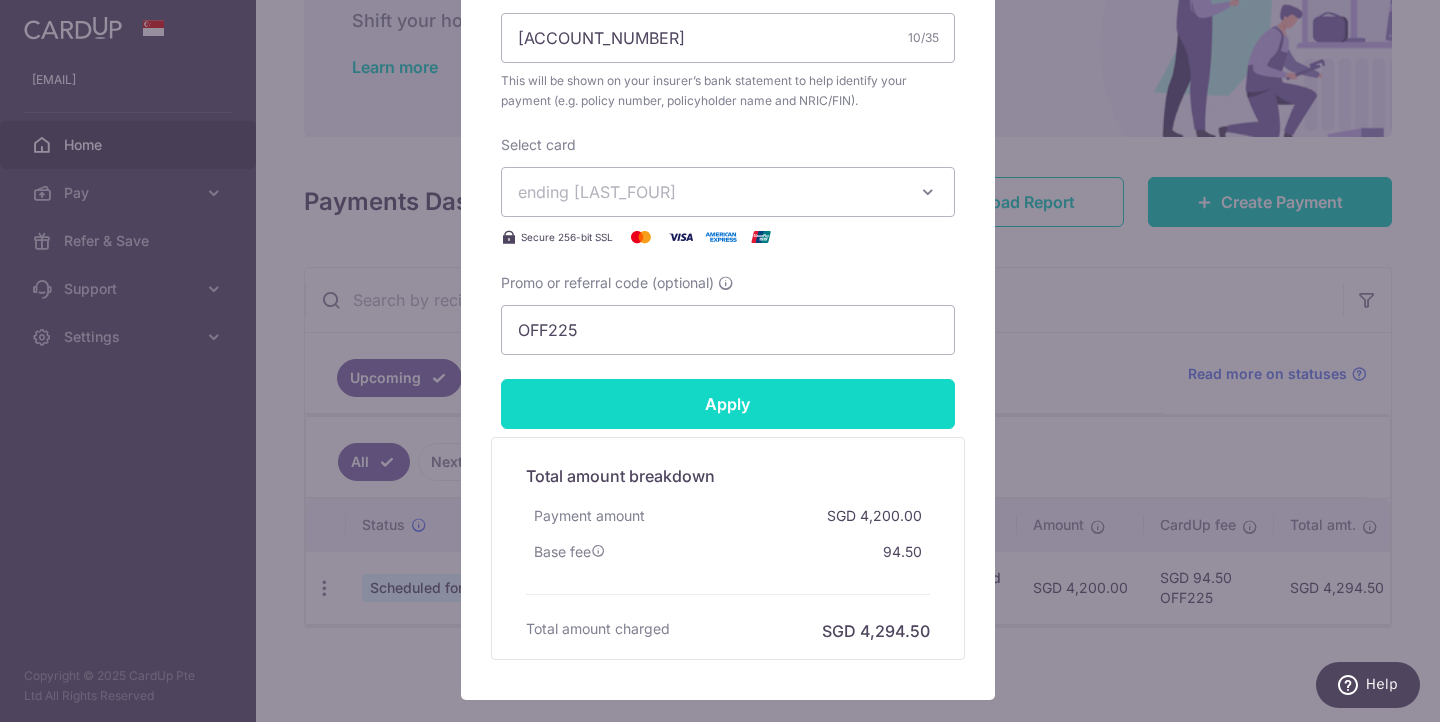click on "Apply" at bounding box center (728, 404) 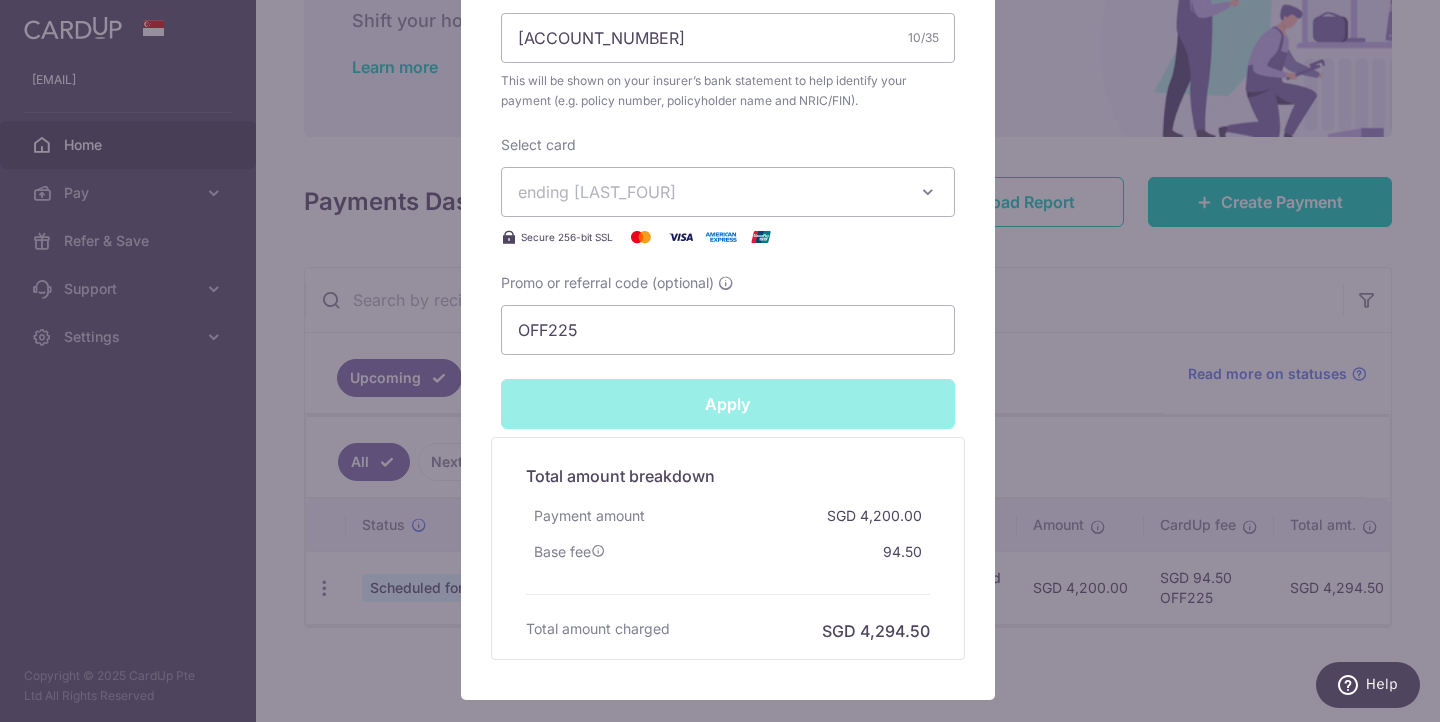 type on "Successfully Applied" 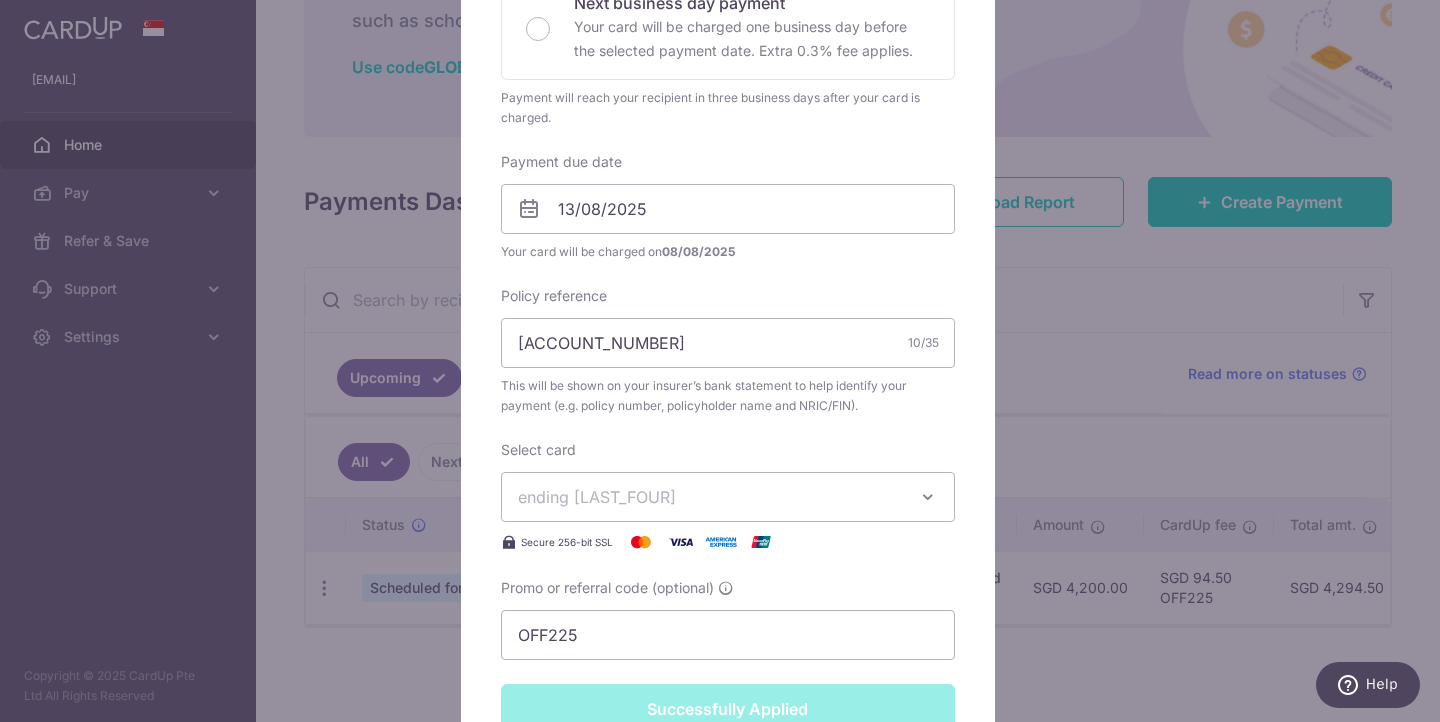 scroll, scrollTop: 997, scrollLeft: 0, axis: vertical 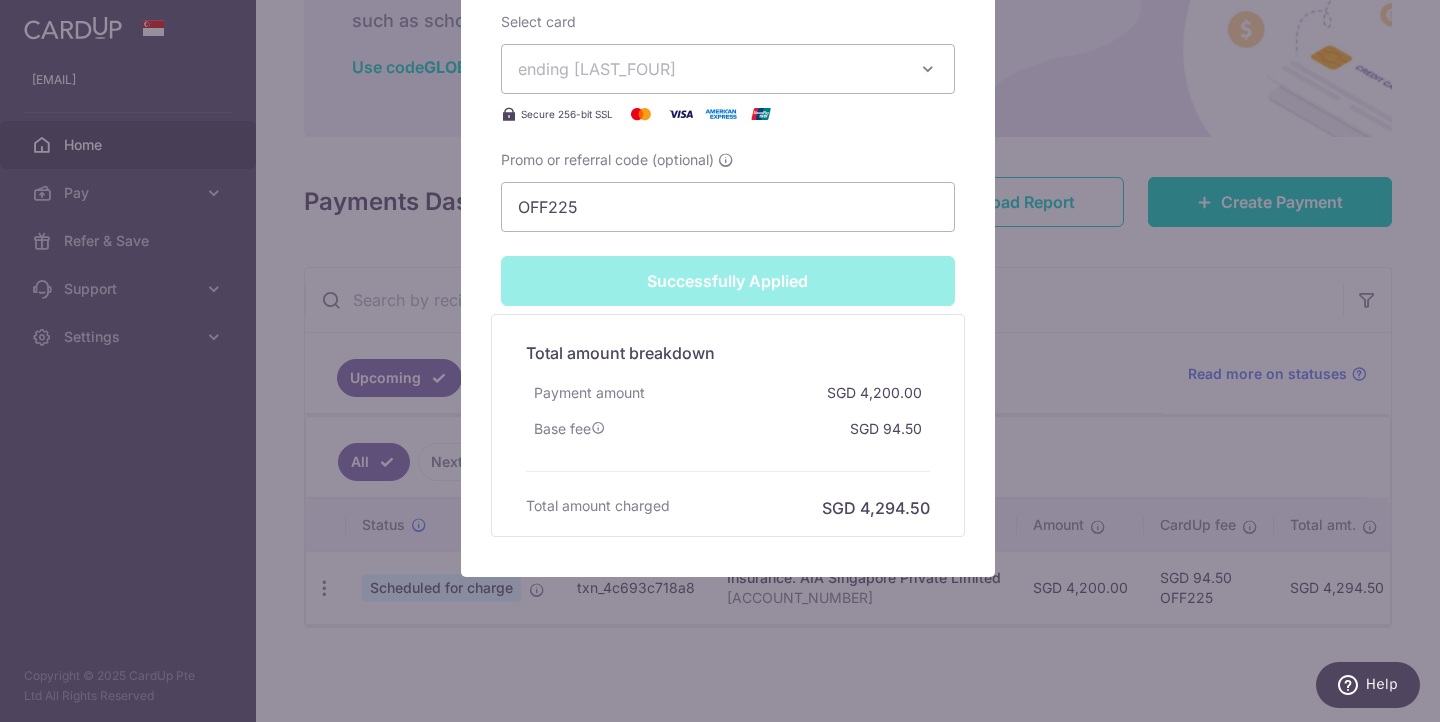 click on "Successfully Applied" at bounding box center [728, 281] 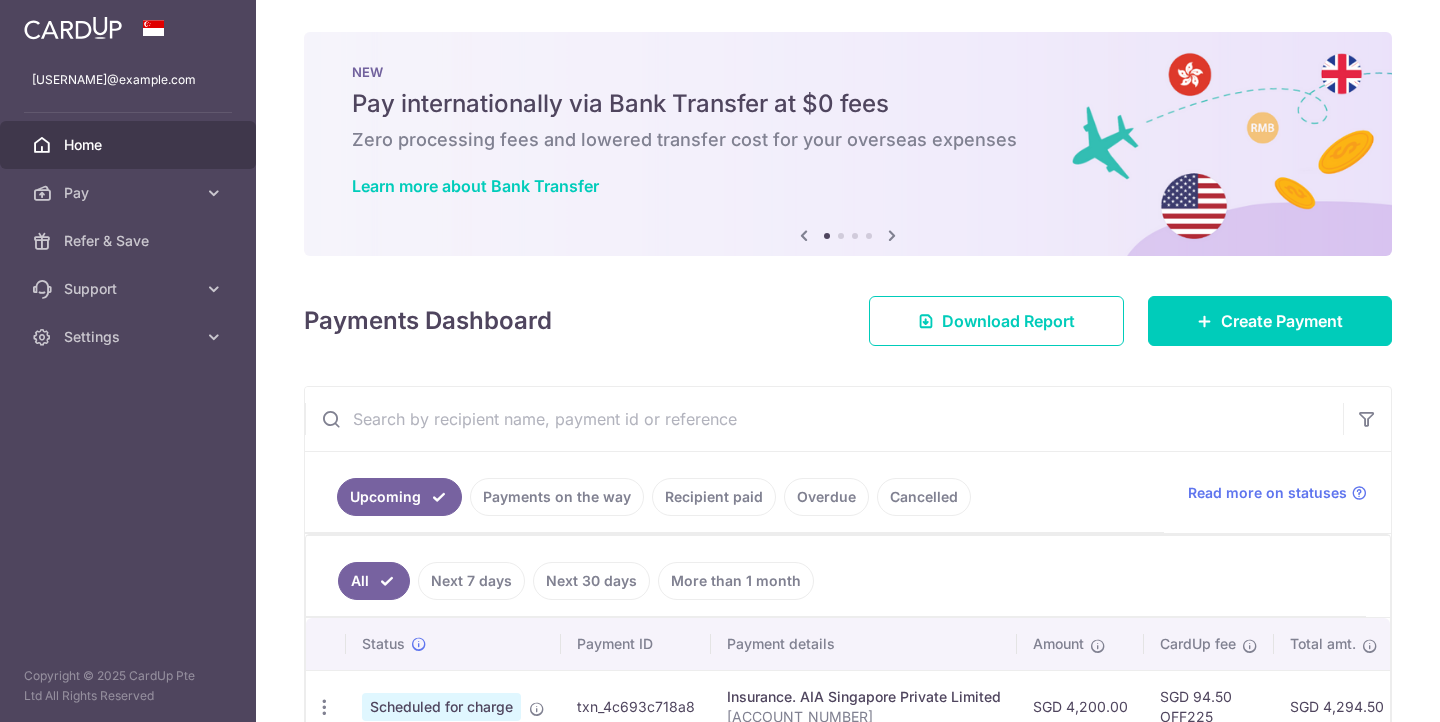 scroll, scrollTop: 0, scrollLeft: 0, axis: both 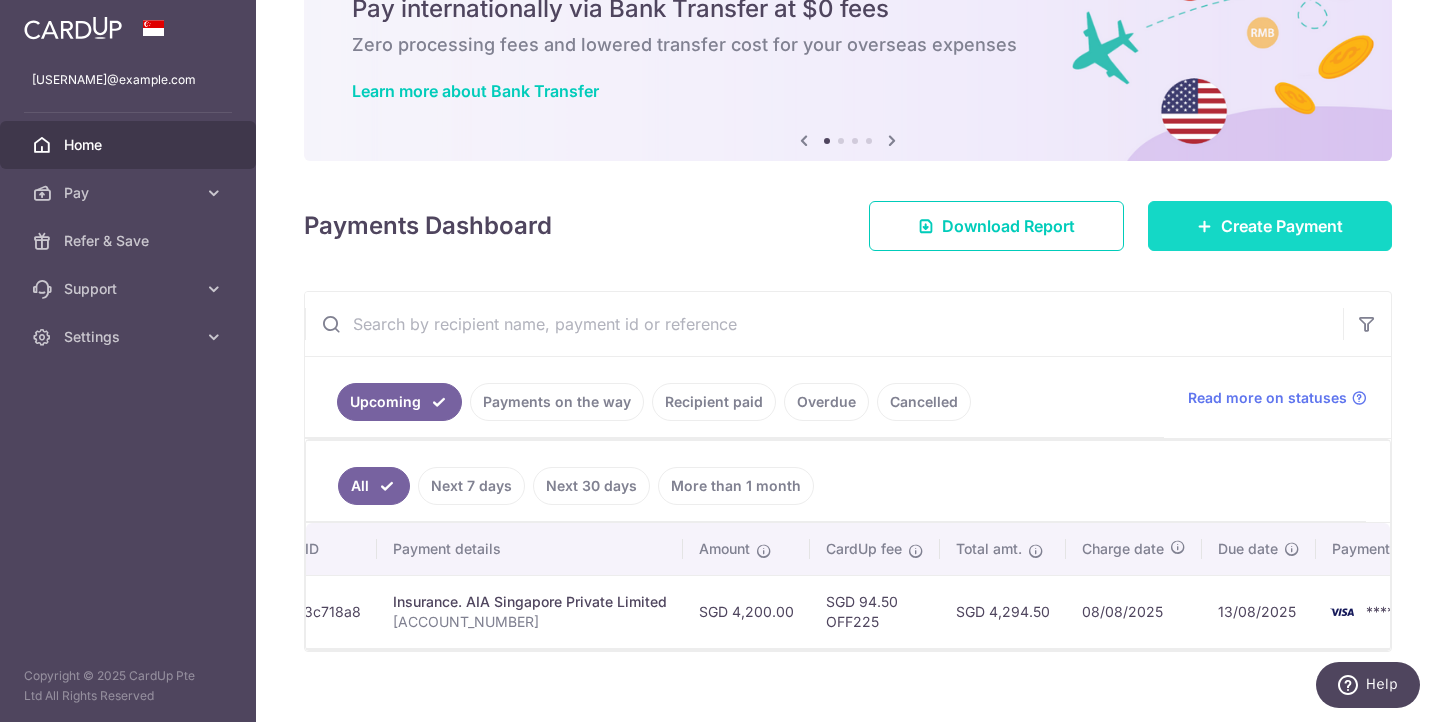 click on "Create Payment" at bounding box center (1270, 226) 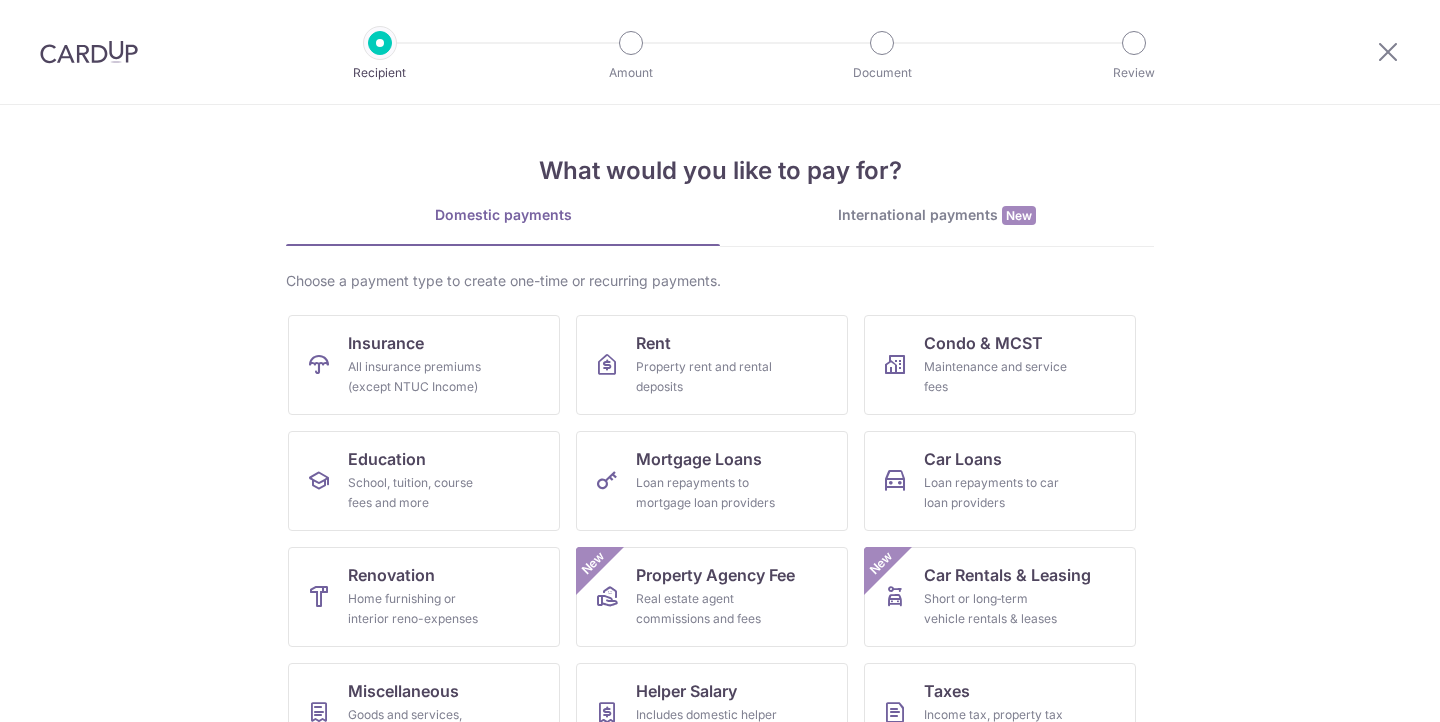 scroll, scrollTop: 0, scrollLeft: 0, axis: both 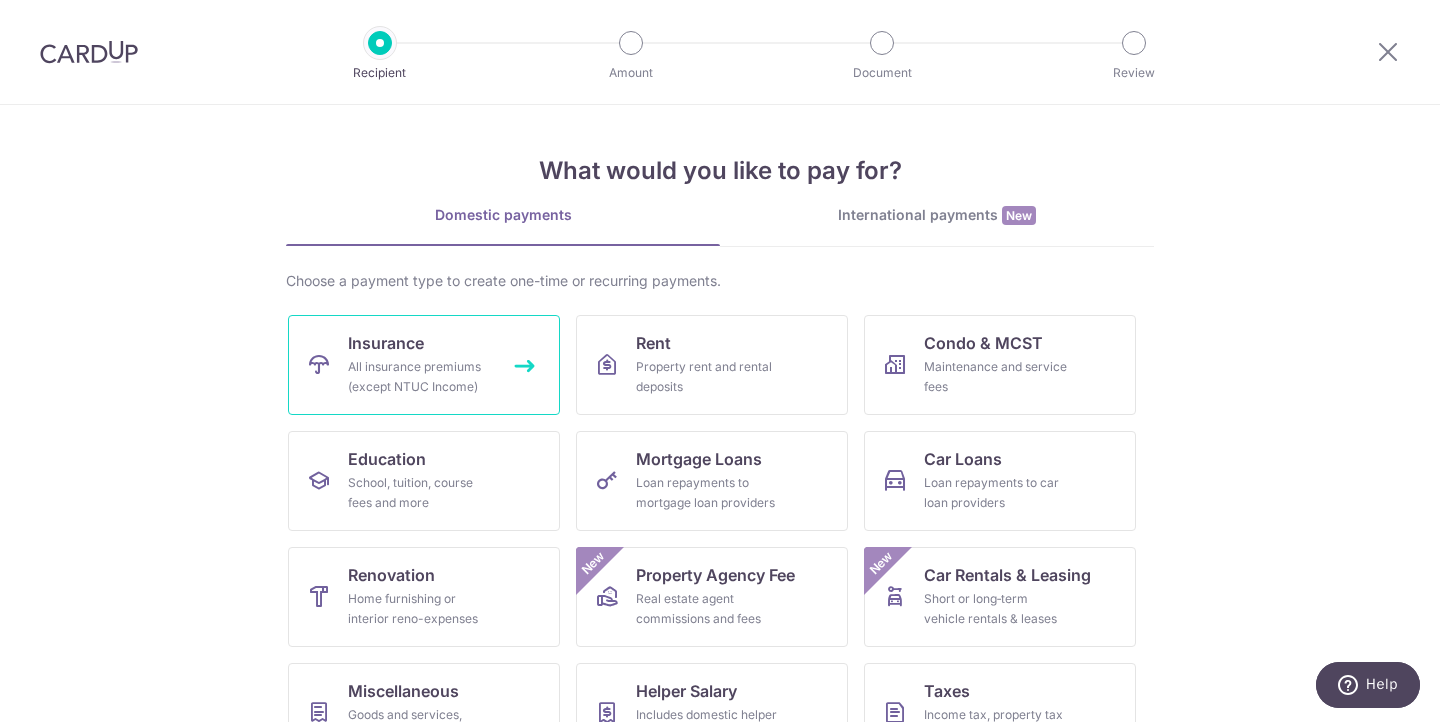 click on "Insurance All insurance premiums (except NTUC Income)" at bounding box center [424, 365] 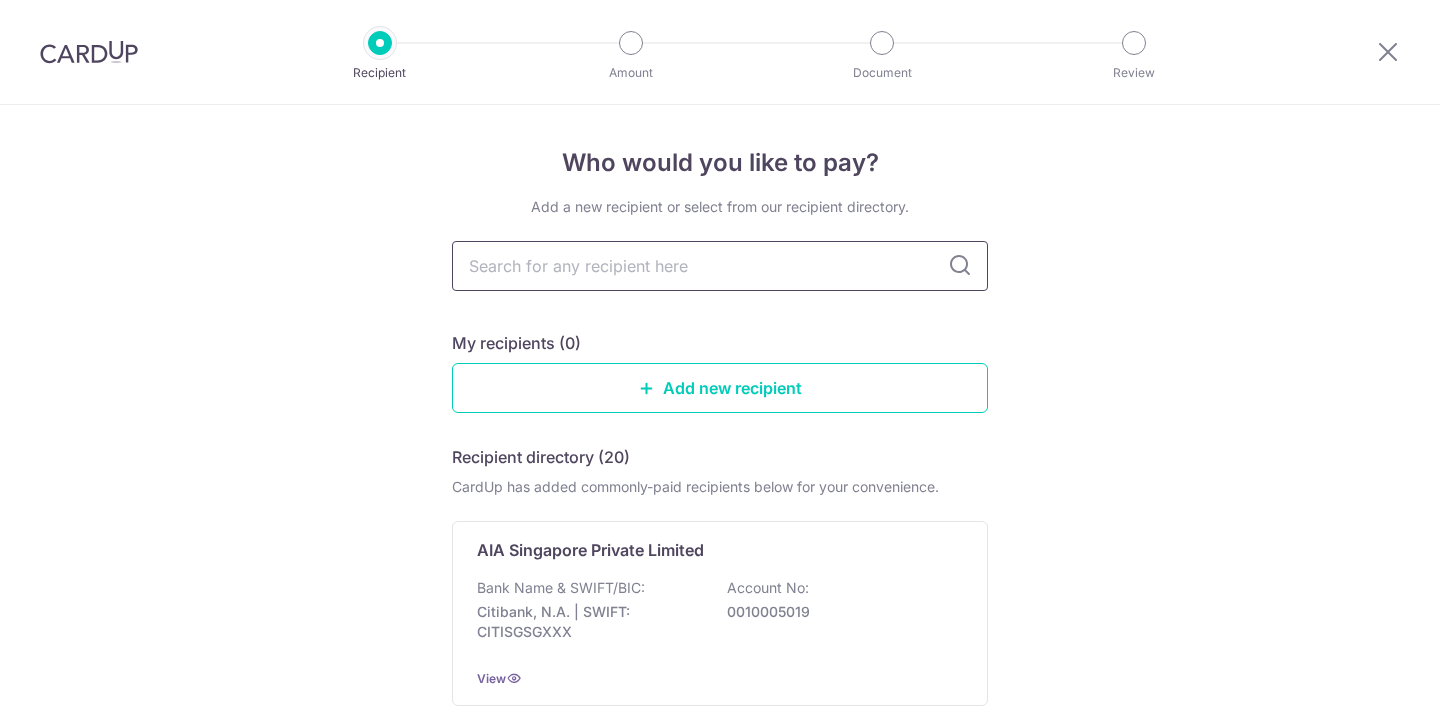scroll, scrollTop: 0, scrollLeft: 0, axis: both 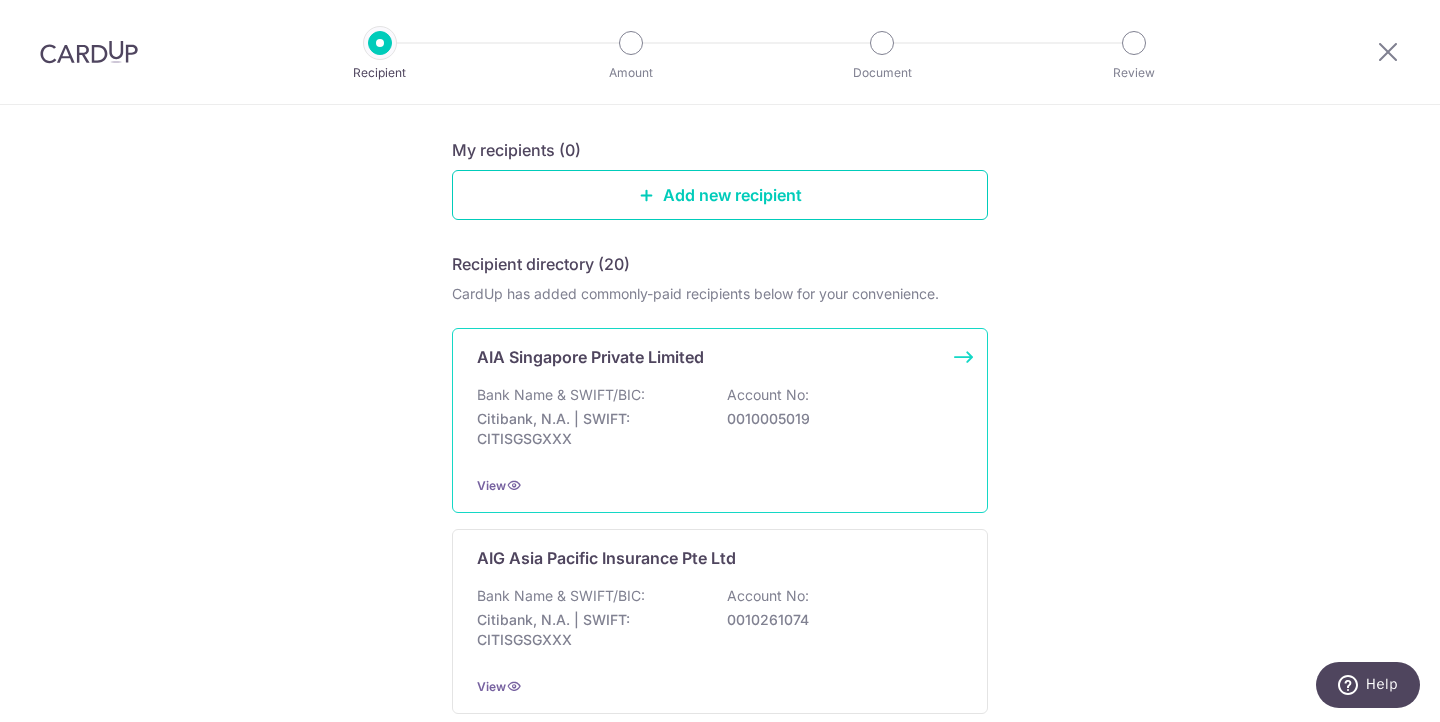 click on "AIA Singapore Private Limited" at bounding box center [590, 357] 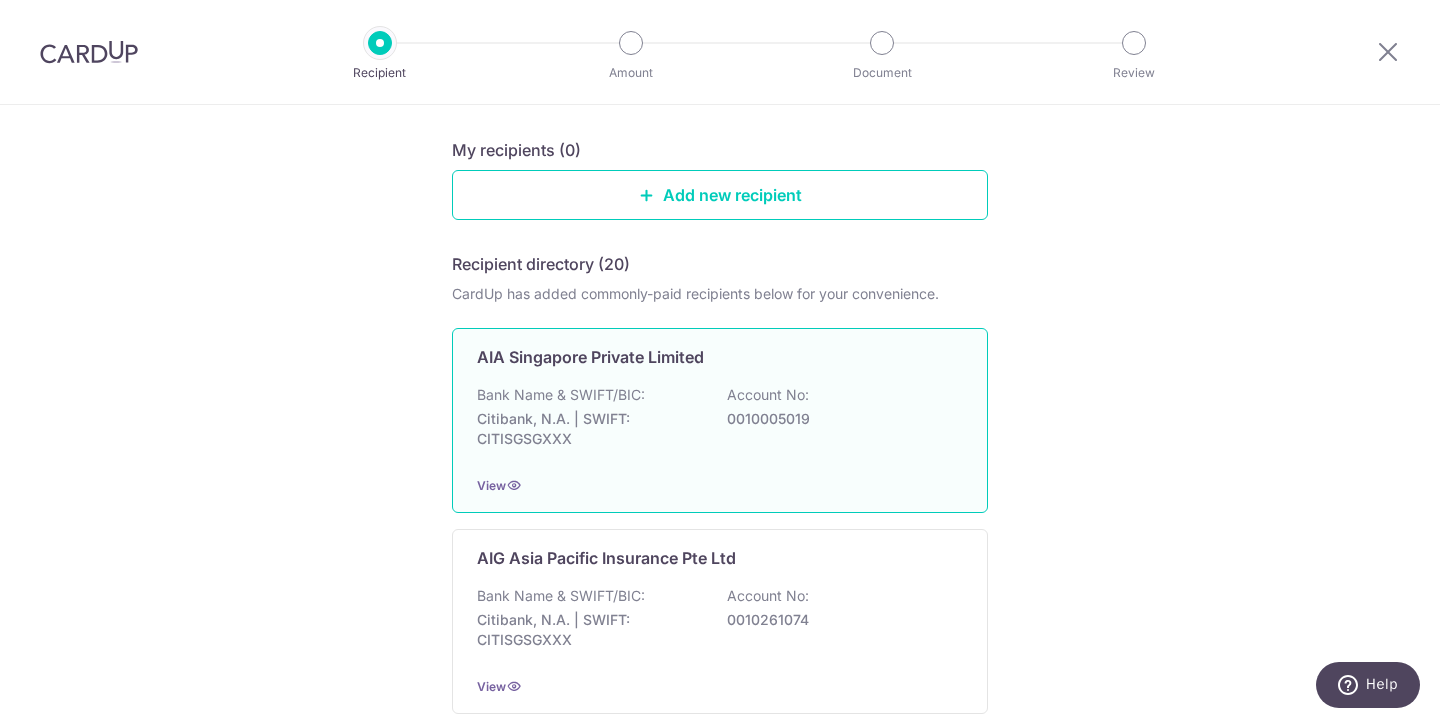 scroll, scrollTop: 0, scrollLeft: 0, axis: both 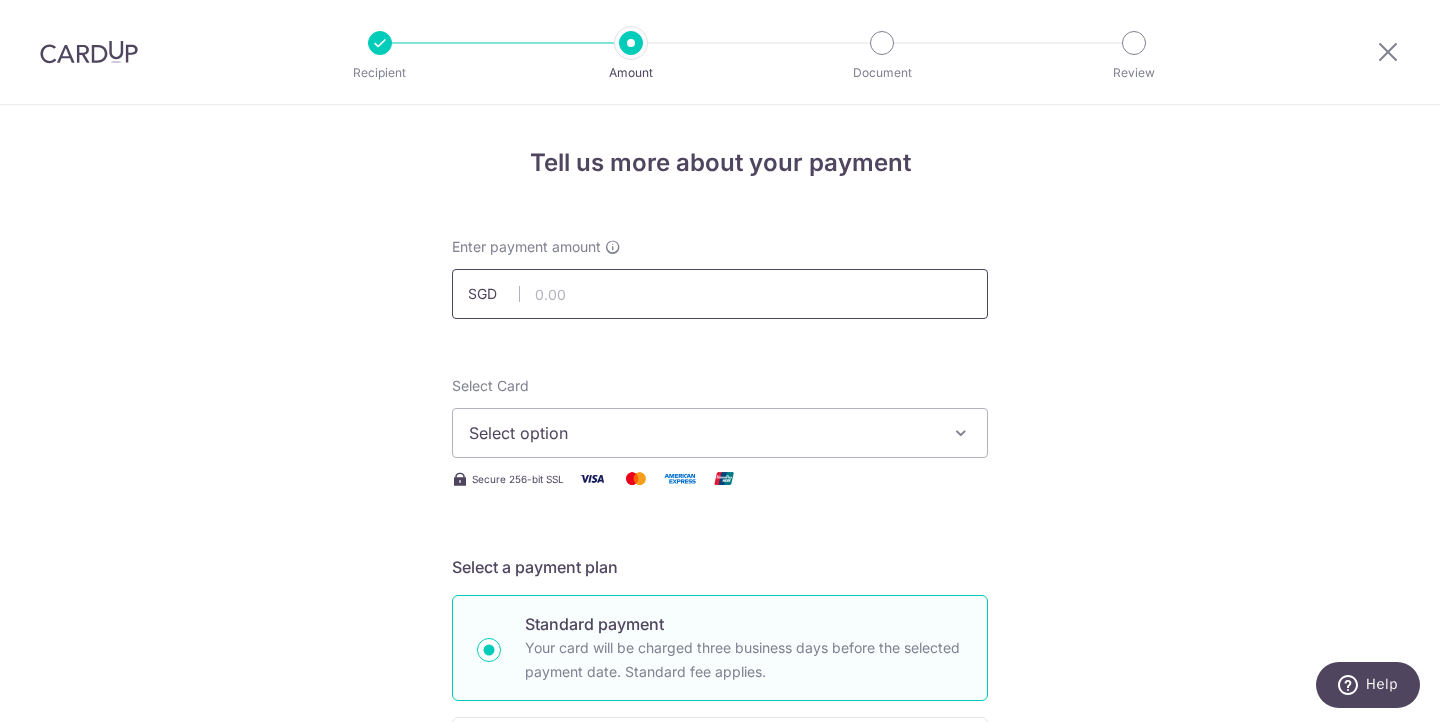 click at bounding box center (720, 294) 